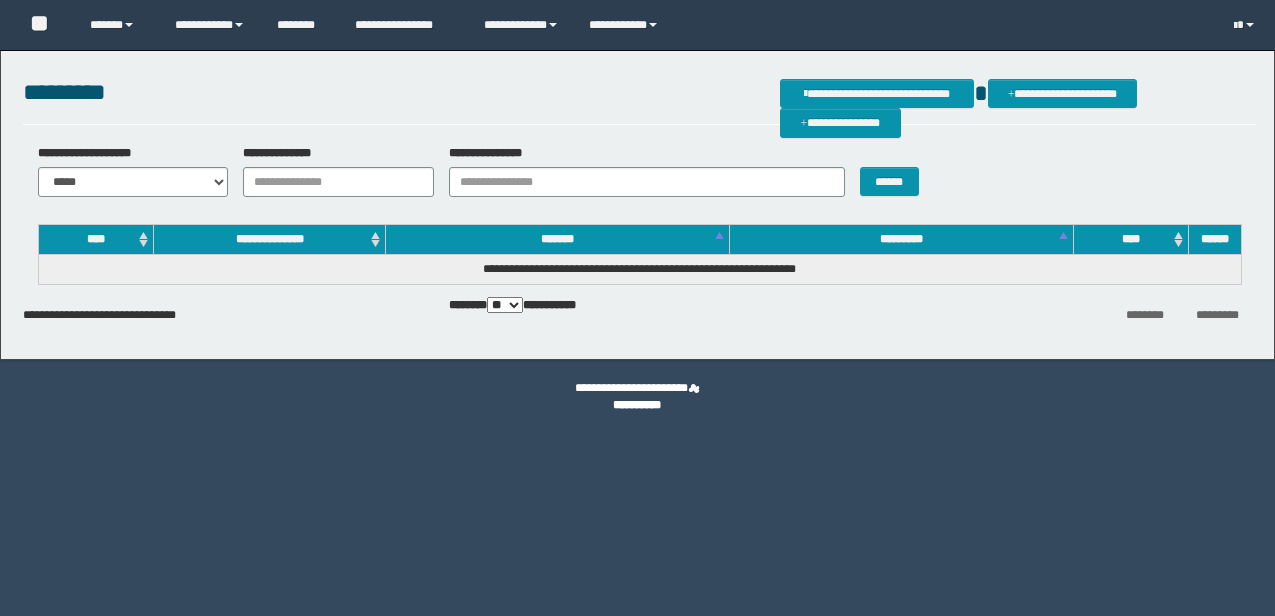 scroll, scrollTop: 0, scrollLeft: 0, axis: both 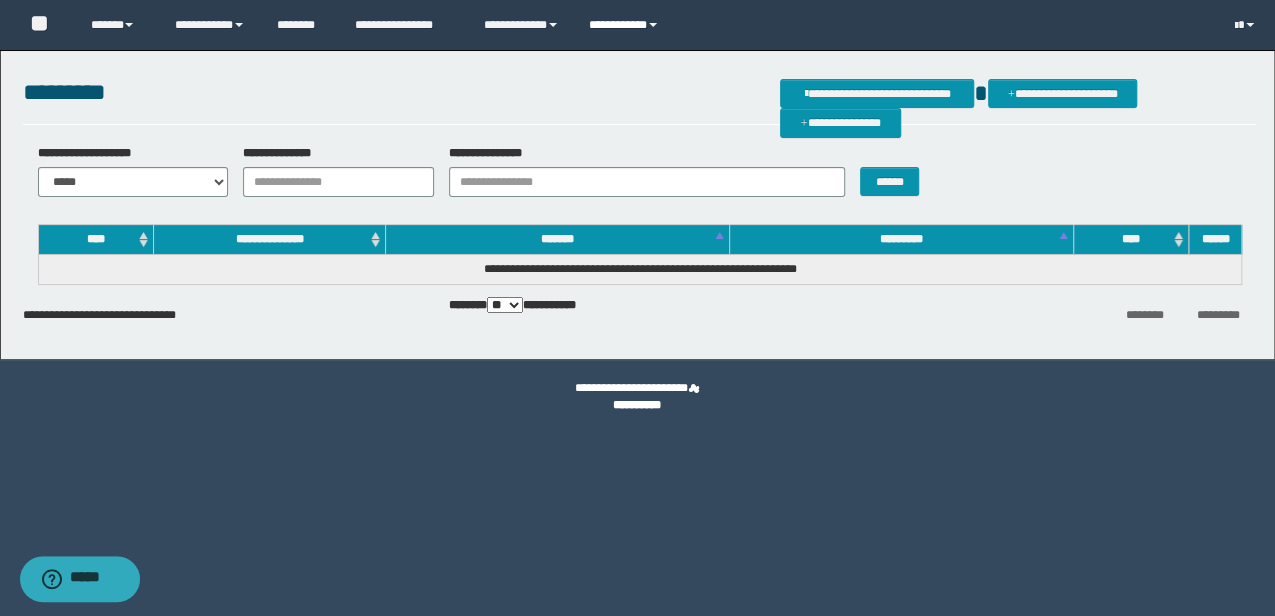click on "**********" at bounding box center (626, 25) 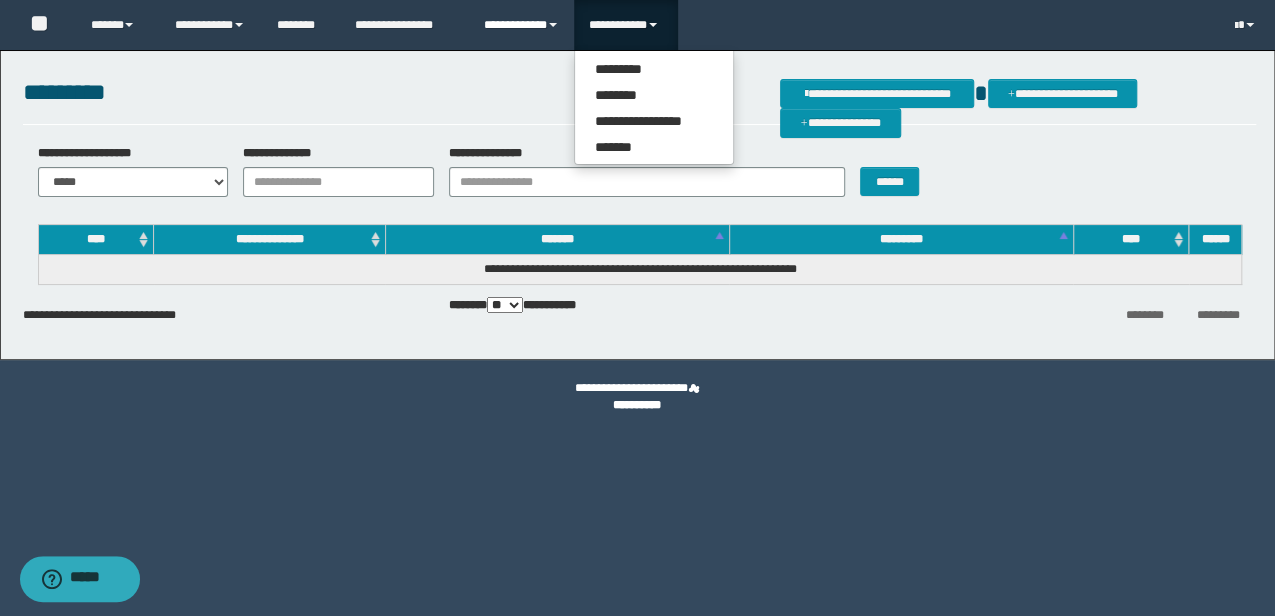 click on "**********" at bounding box center (521, 25) 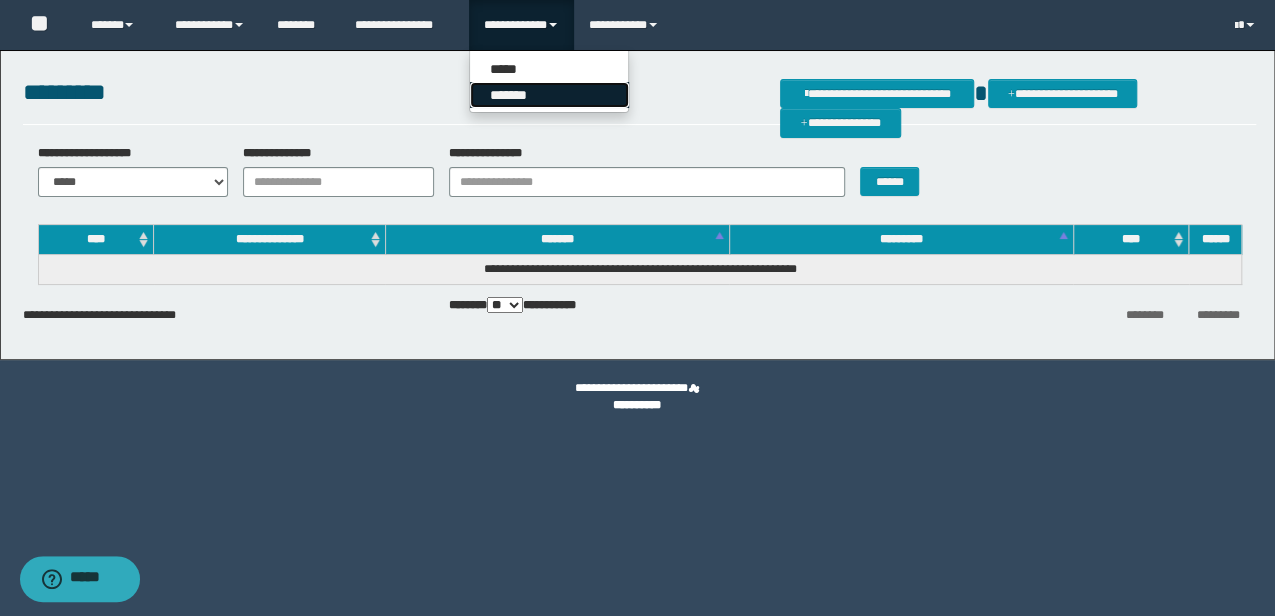 click on "*******" at bounding box center [549, 95] 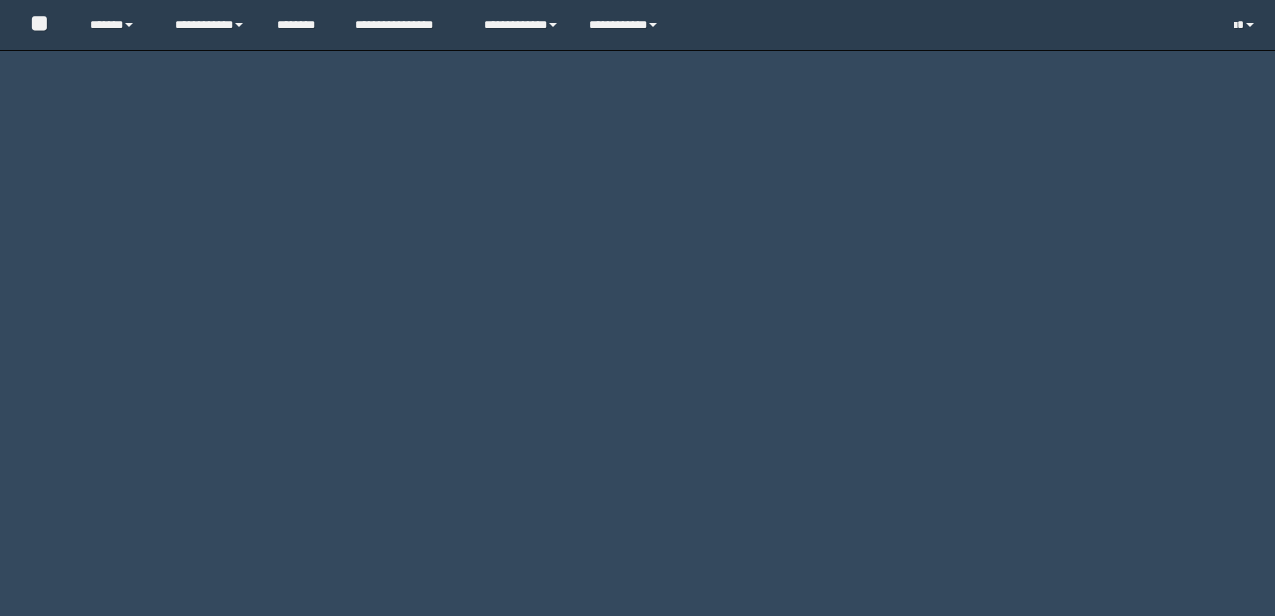 scroll, scrollTop: 0, scrollLeft: 0, axis: both 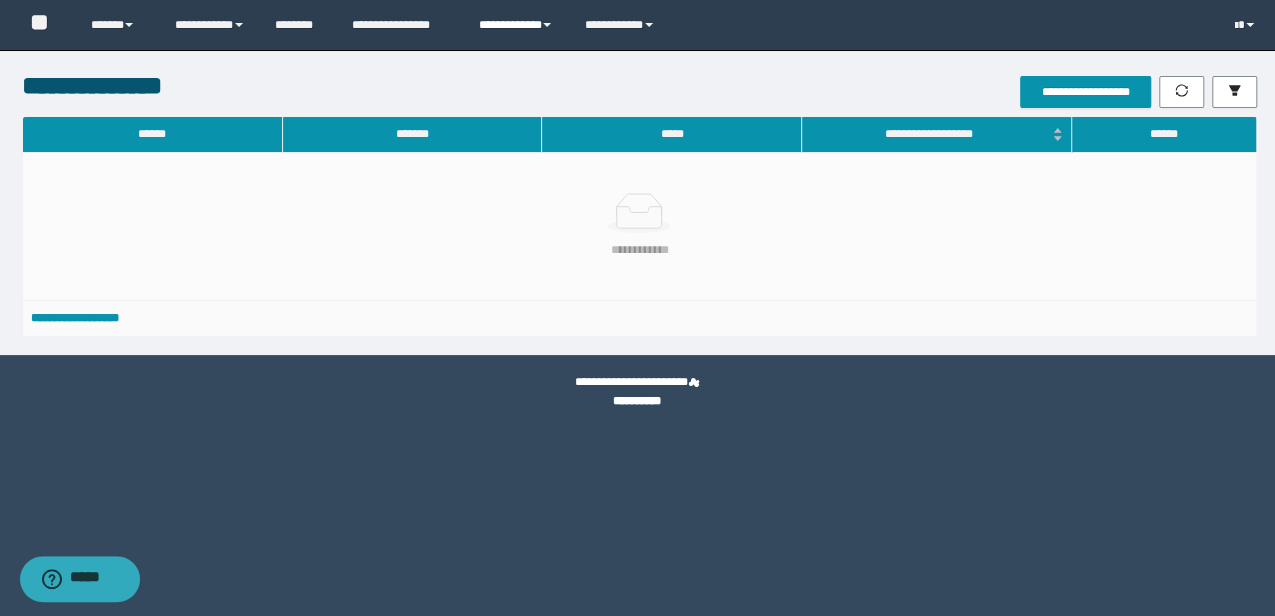 click on "**********" at bounding box center (516, 25) 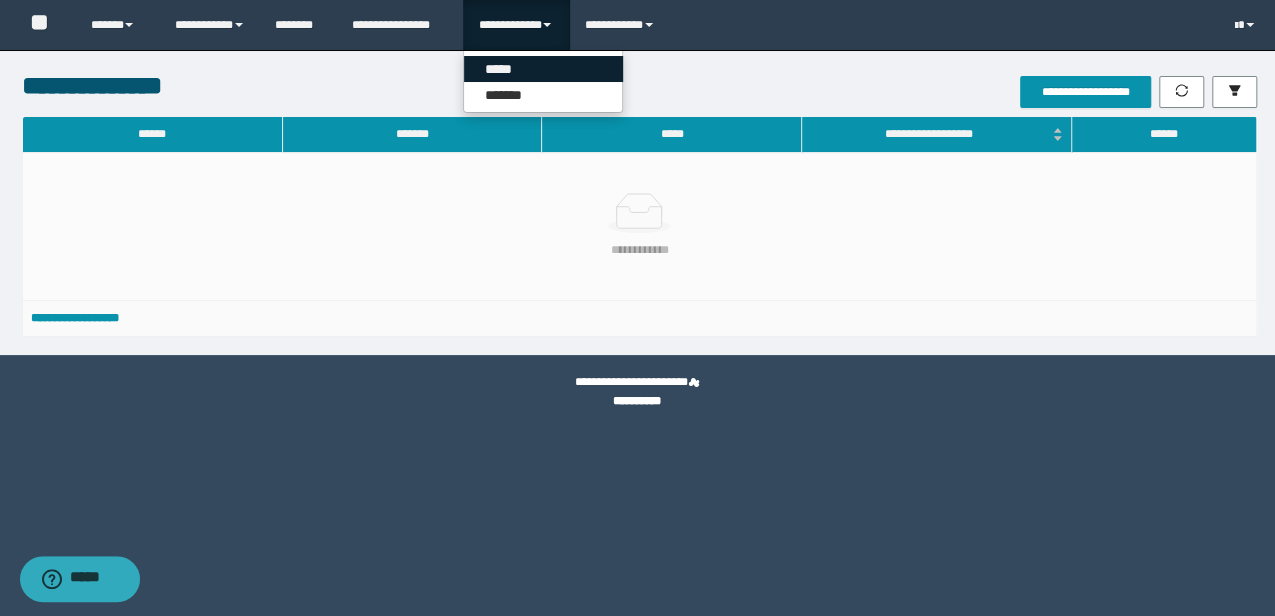 click on "*****" at bounding box center [543, 69] 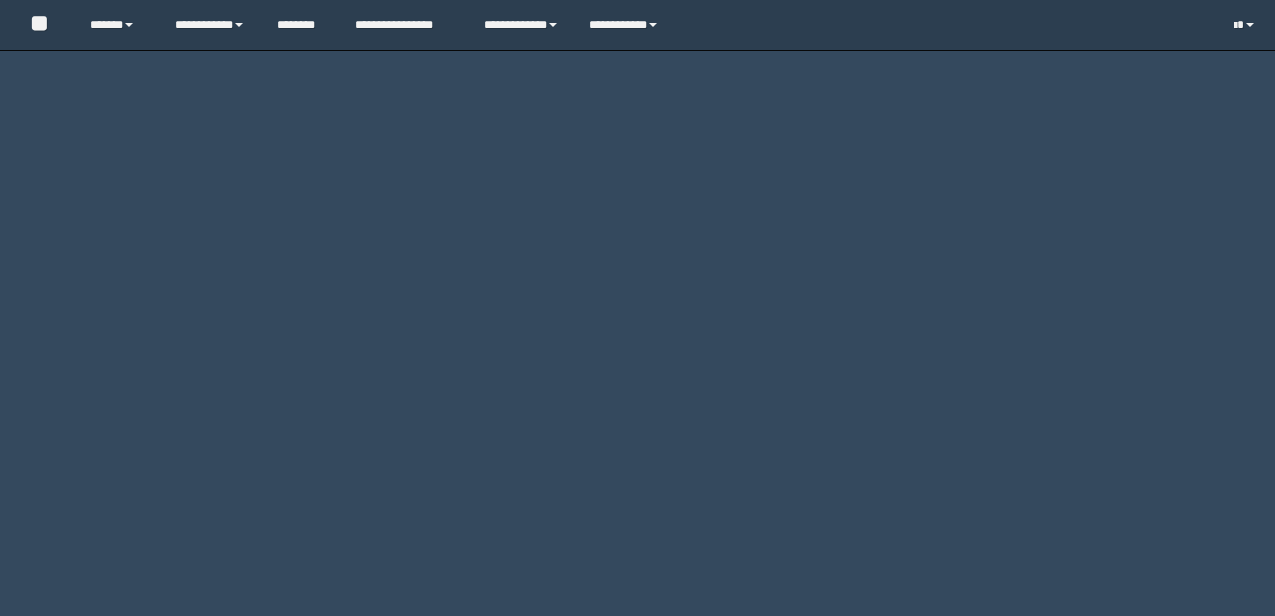 scroll, scrollTop: 0, scrollLeft: 0, axis: both 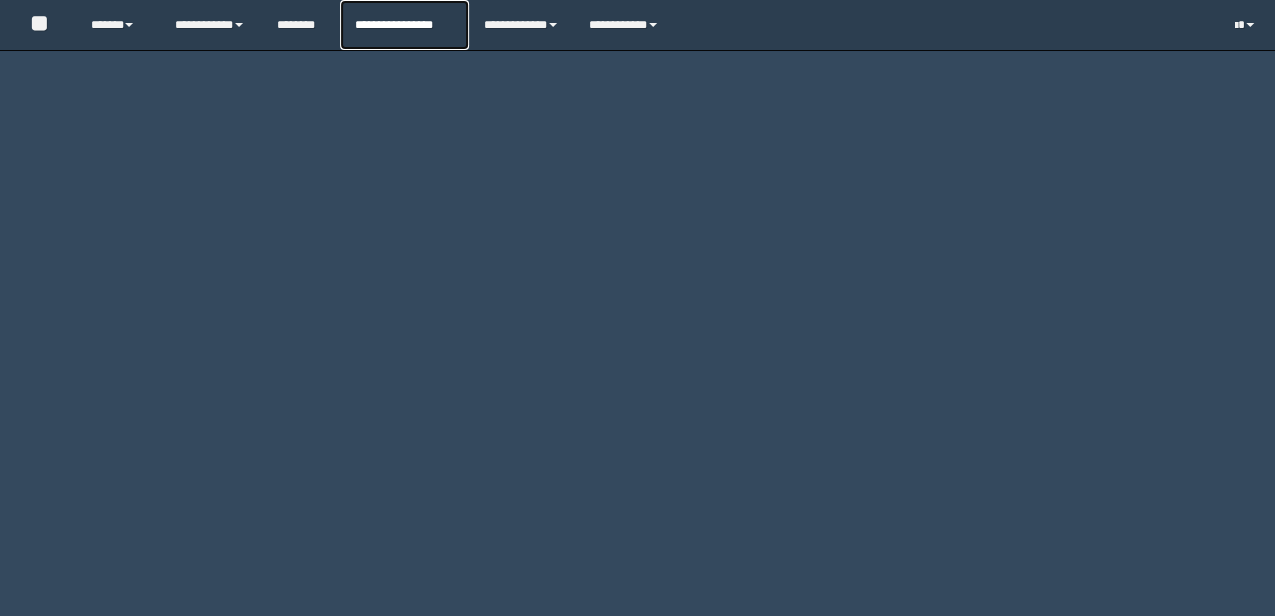click on "**********" at bounding box center (404, 25) 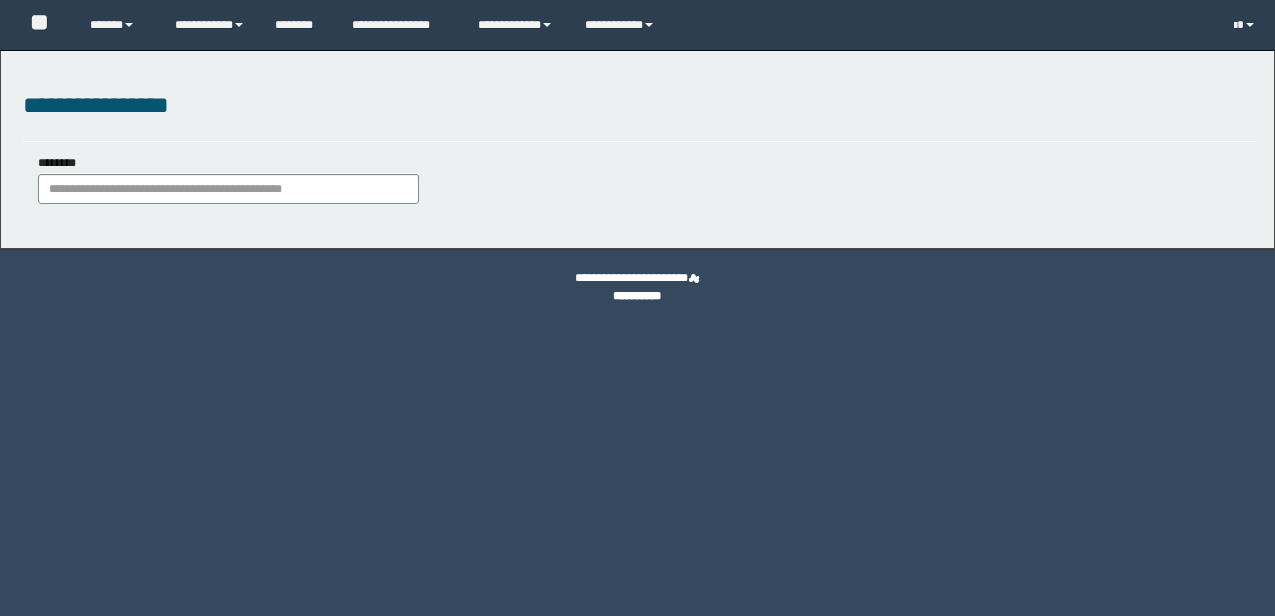 scroll, scrollTop: 0, scrollLeft: 0, axis: both 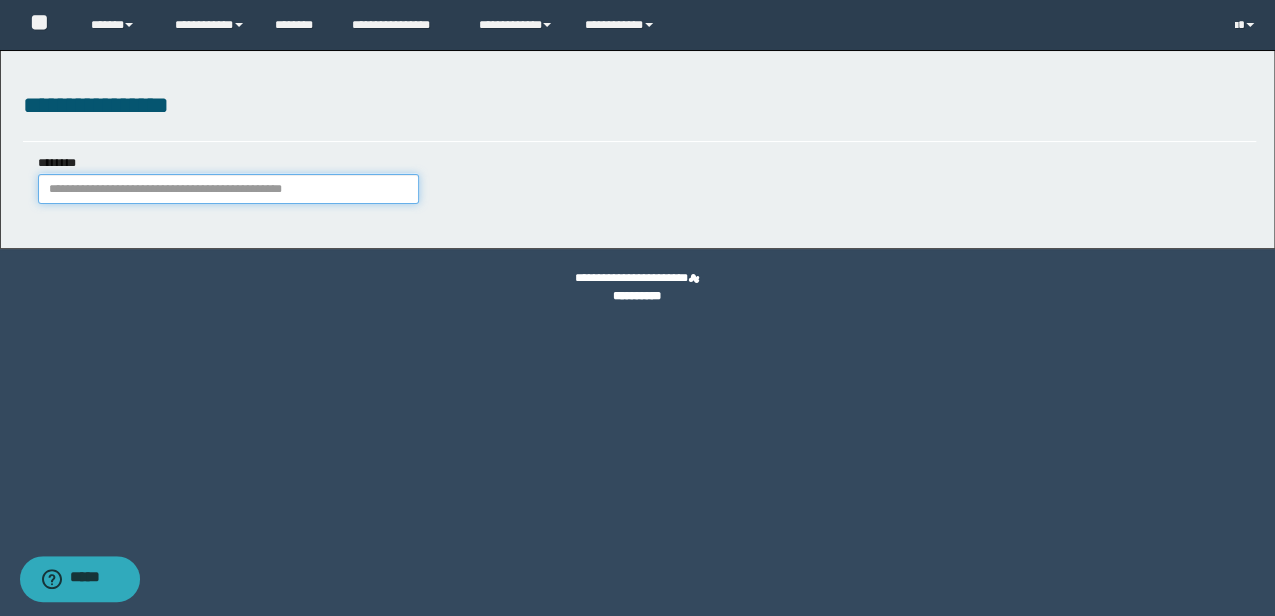 click on "********" at bounding box center [228, 189] 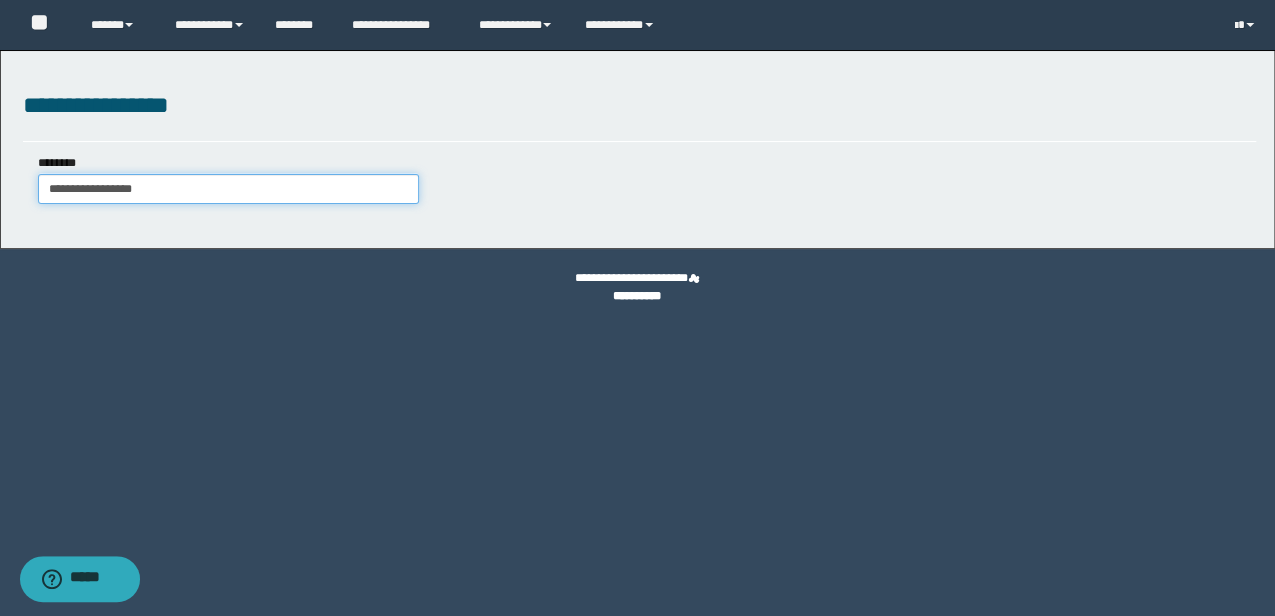 type on "**********" 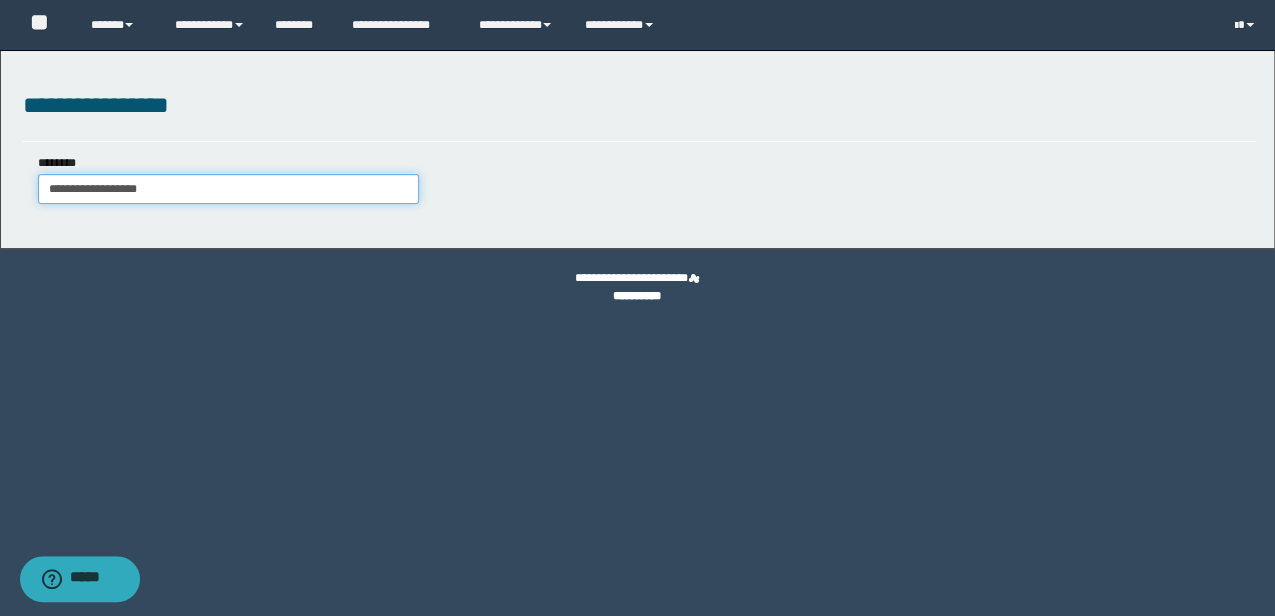 type on "**********" 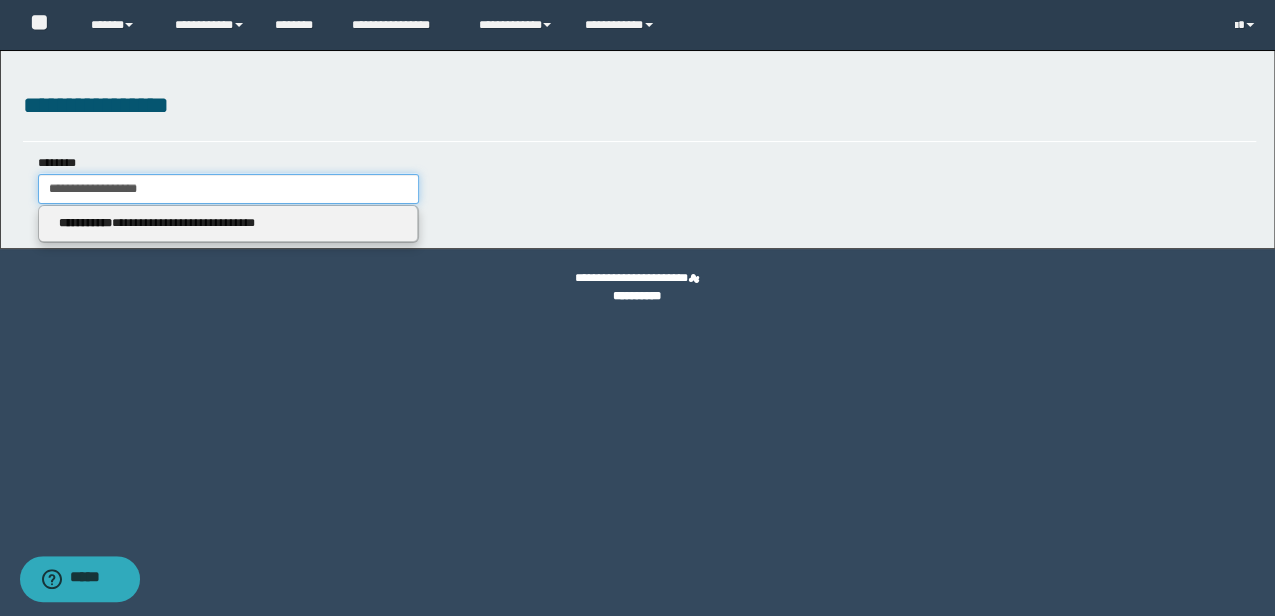 type on "**********" 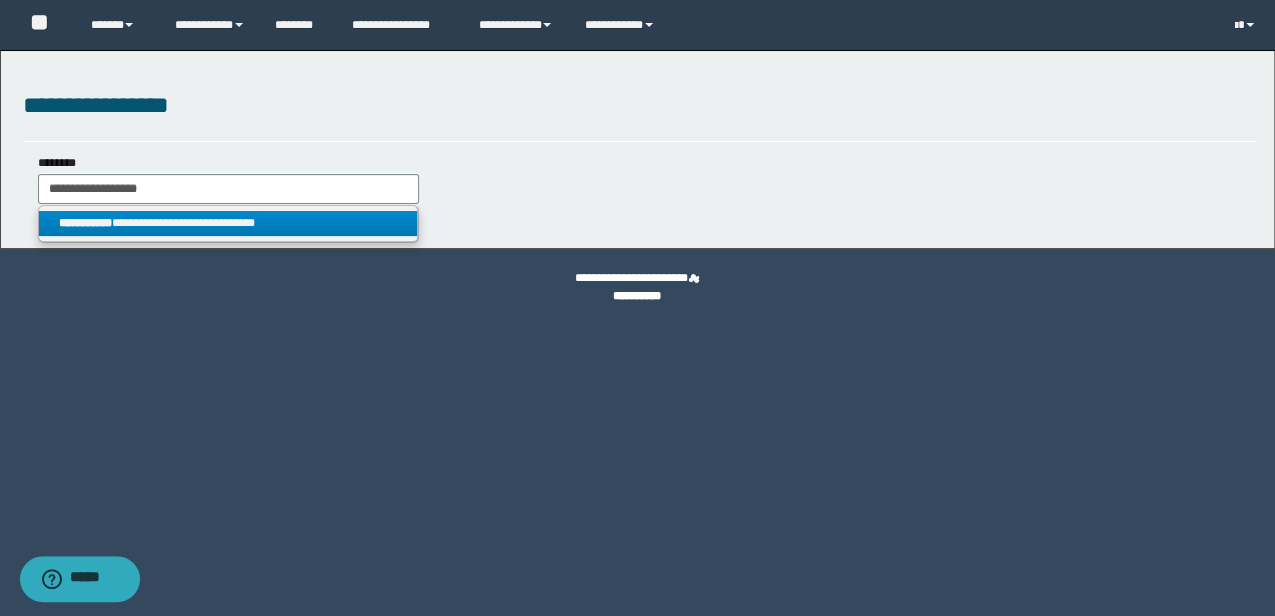 click on "**********" at bounding box center (228, 223) 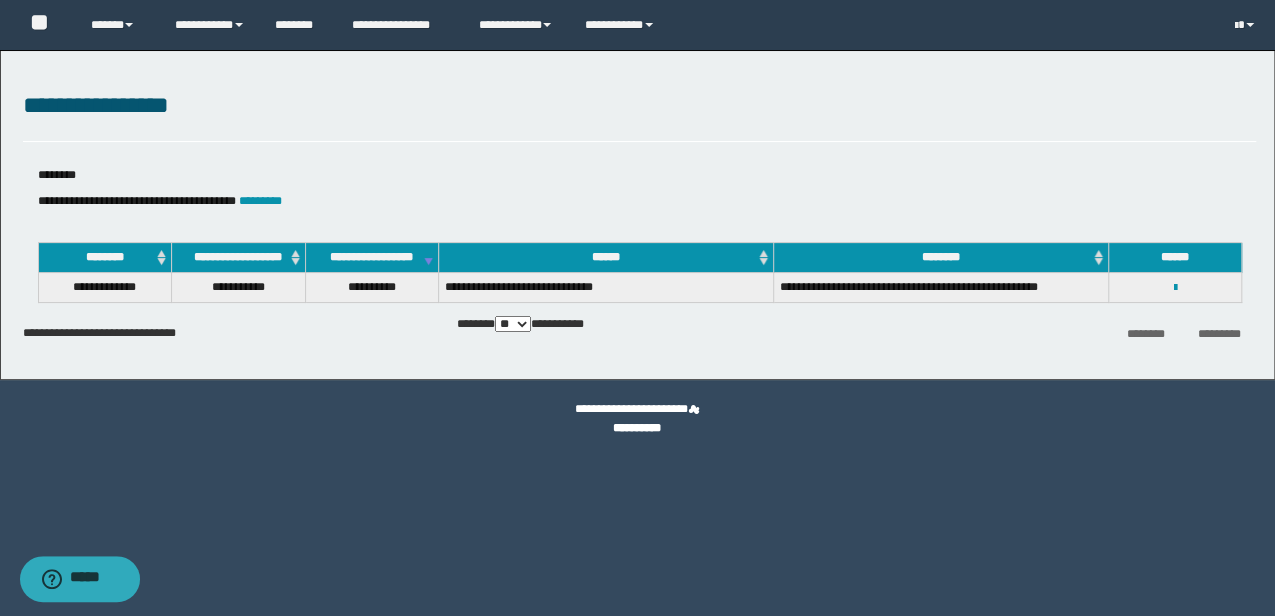 click on "**********" at bounding box center (1175, 287) 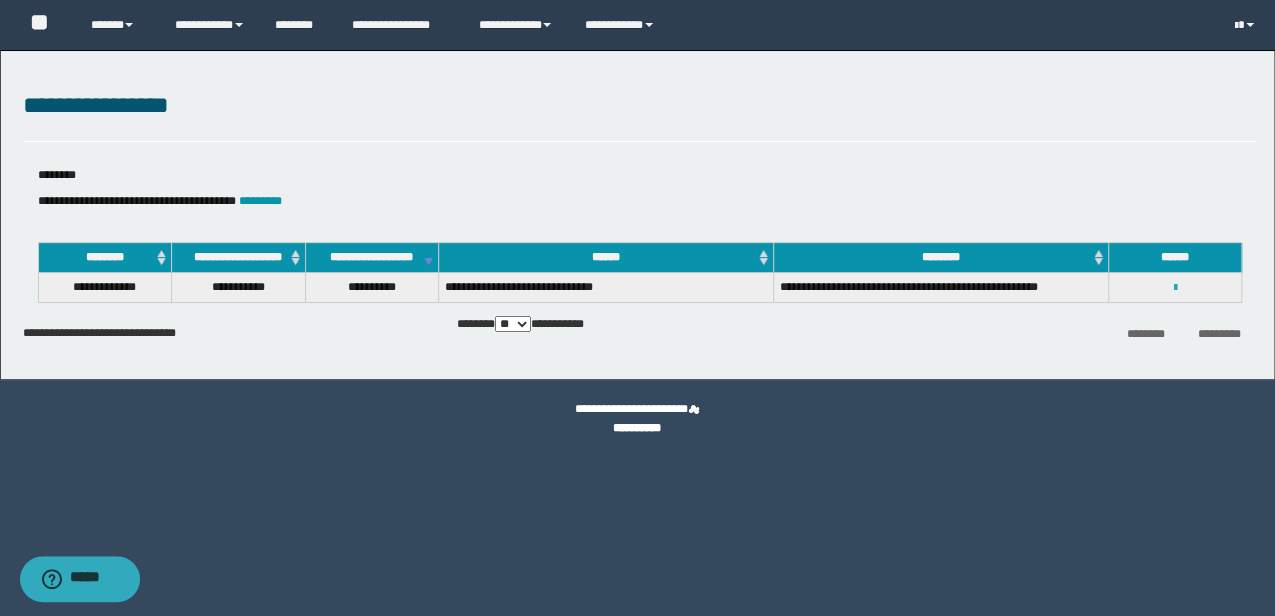 click on "**********" at bounding box center [1175, 287] 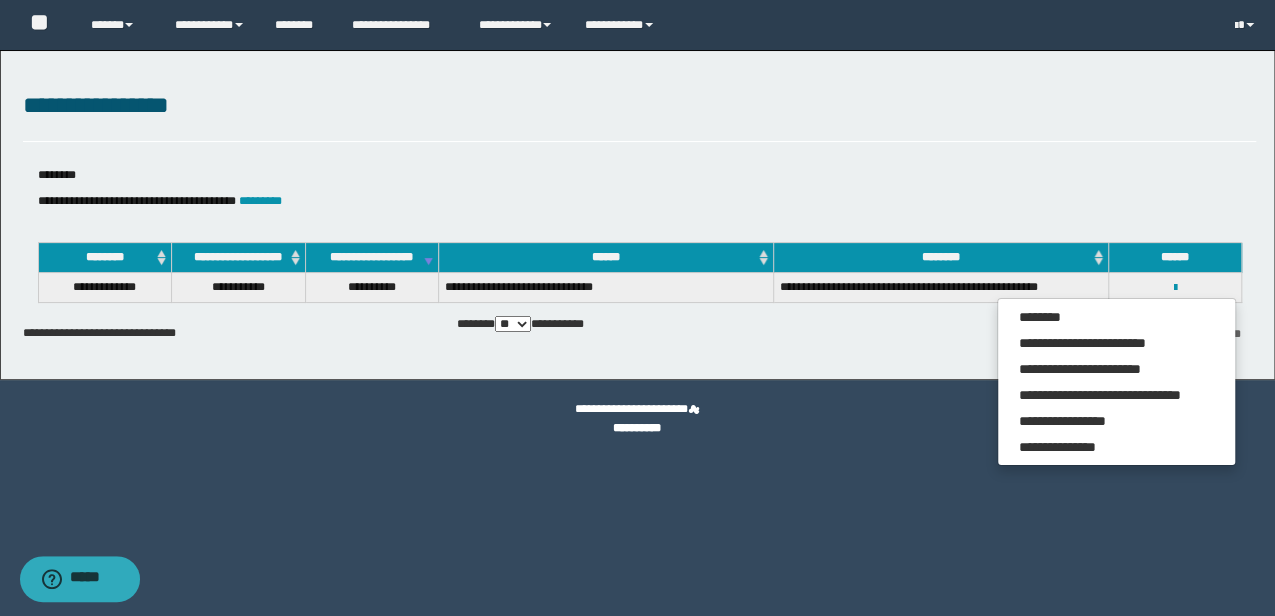 click on "**********" at bounding box center [105, 288] 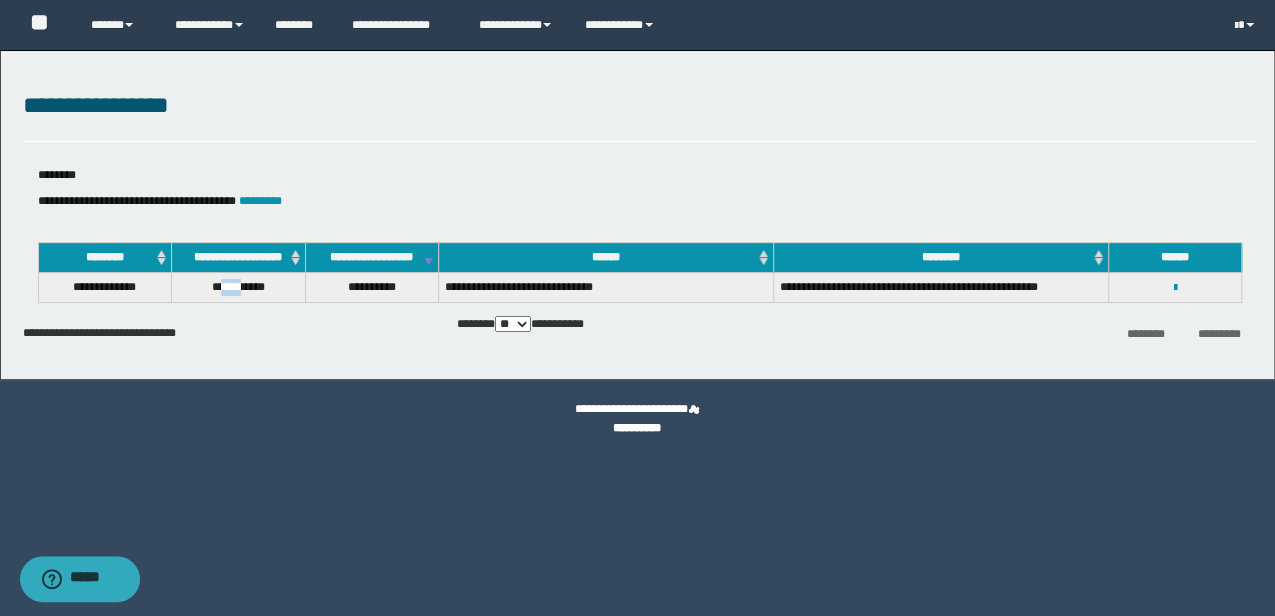 drag, startPoint x: 218, startPoint y: 285, endPoint x: 244, endPoint y: 284, distance: 26.019224 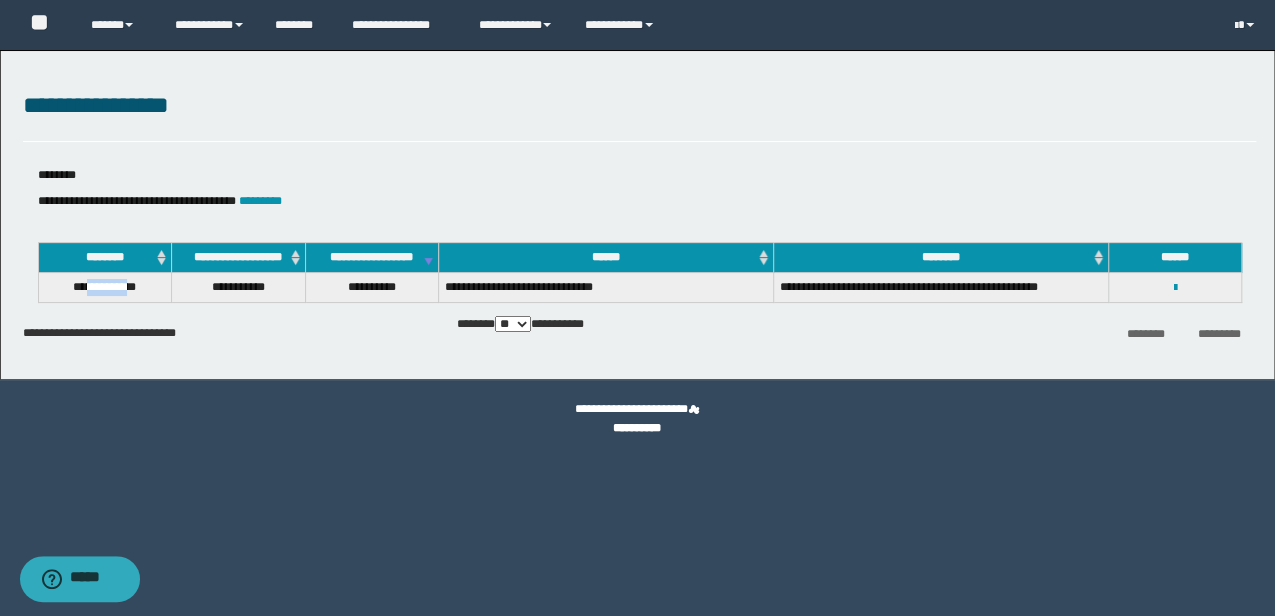 drag, startPoint x: 82, startPoint y: 286, endPoint x: 136, endPoint y: 286, distance: 54 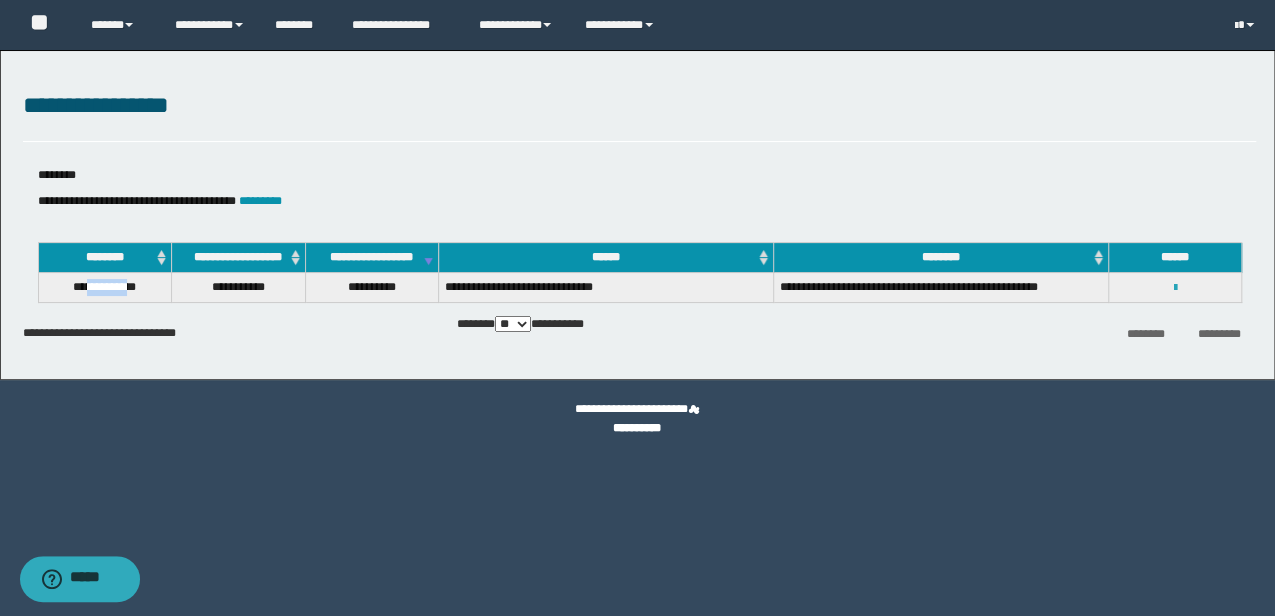click at bounding box center (1175, 288) 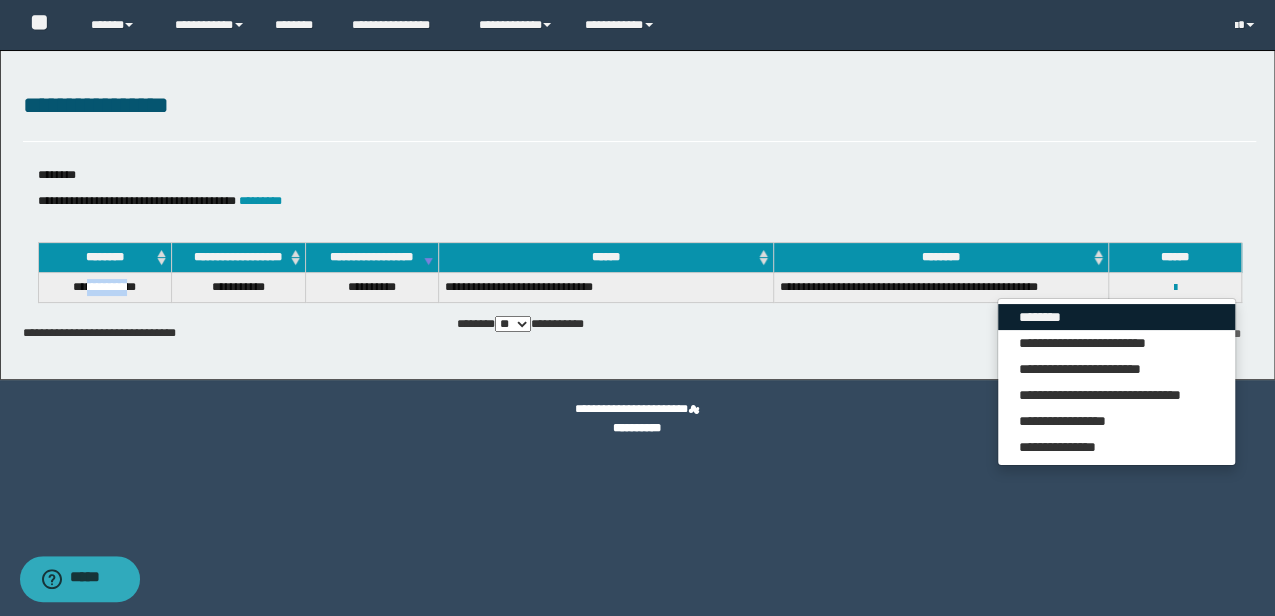 click on "********" at bounding box center [1116, 317] 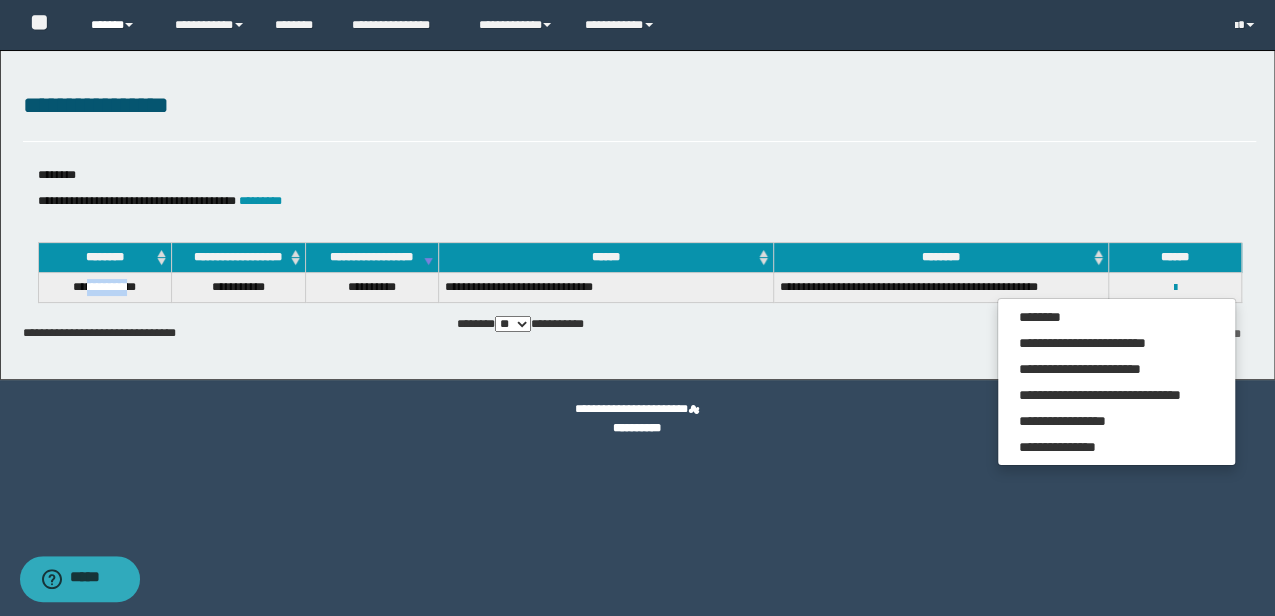 click on "******" at bounding box center (117, 25) 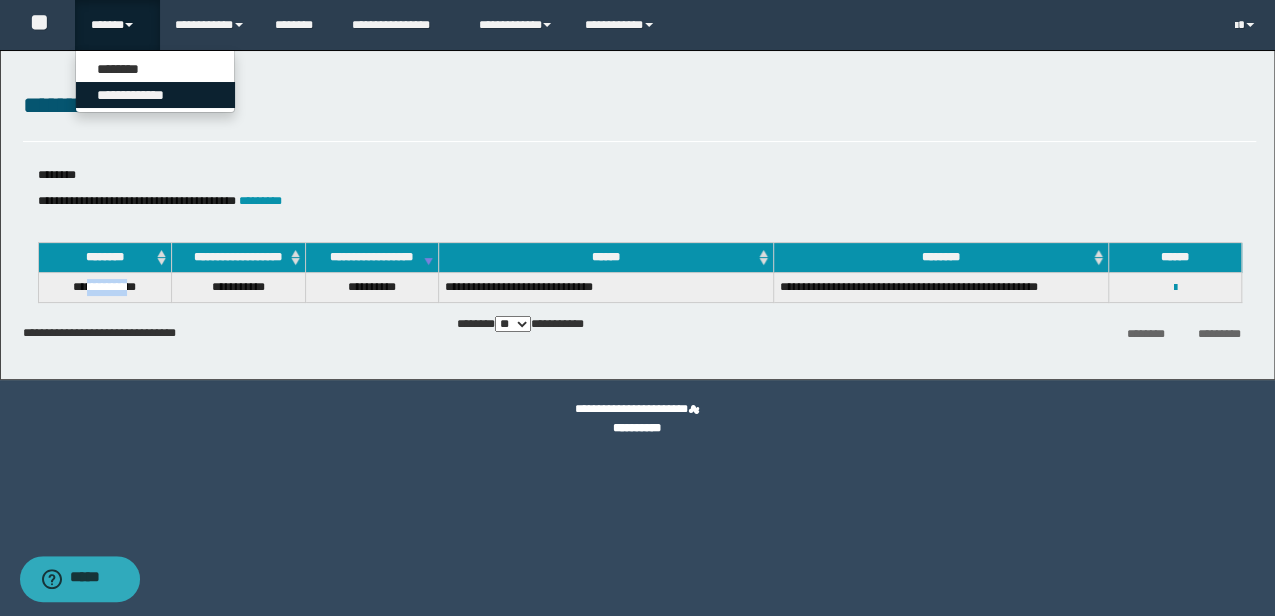 click on "**********" at bounding box center (155, 95) 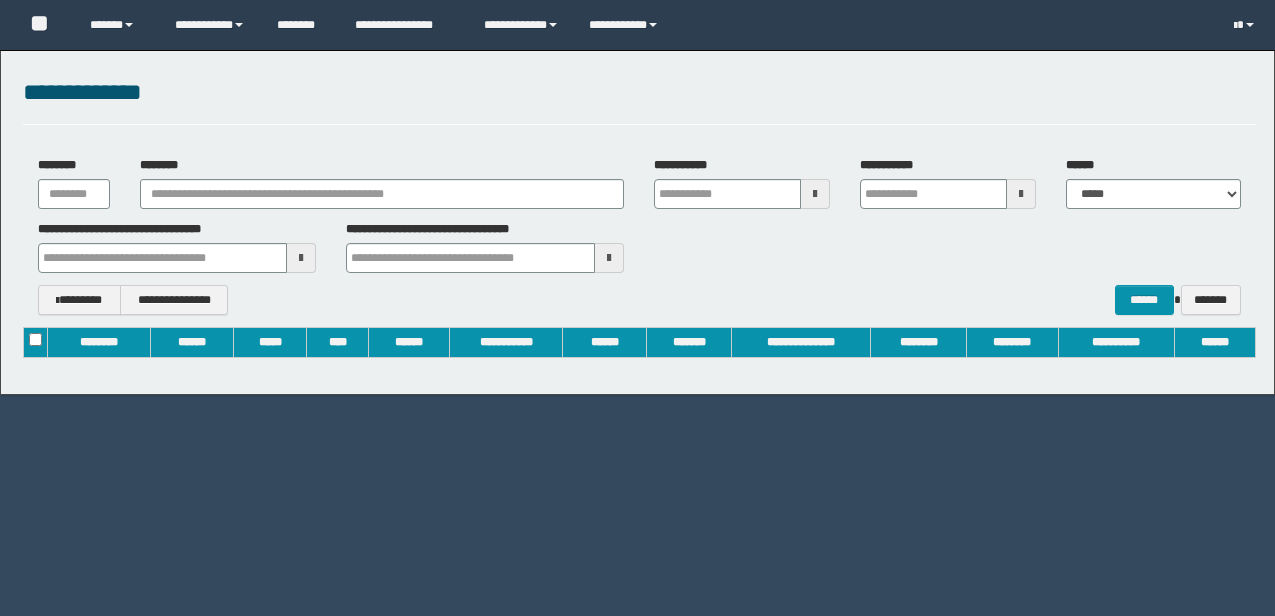 scroll, scrollTop: 0, scrollLeft: 0, axis: both 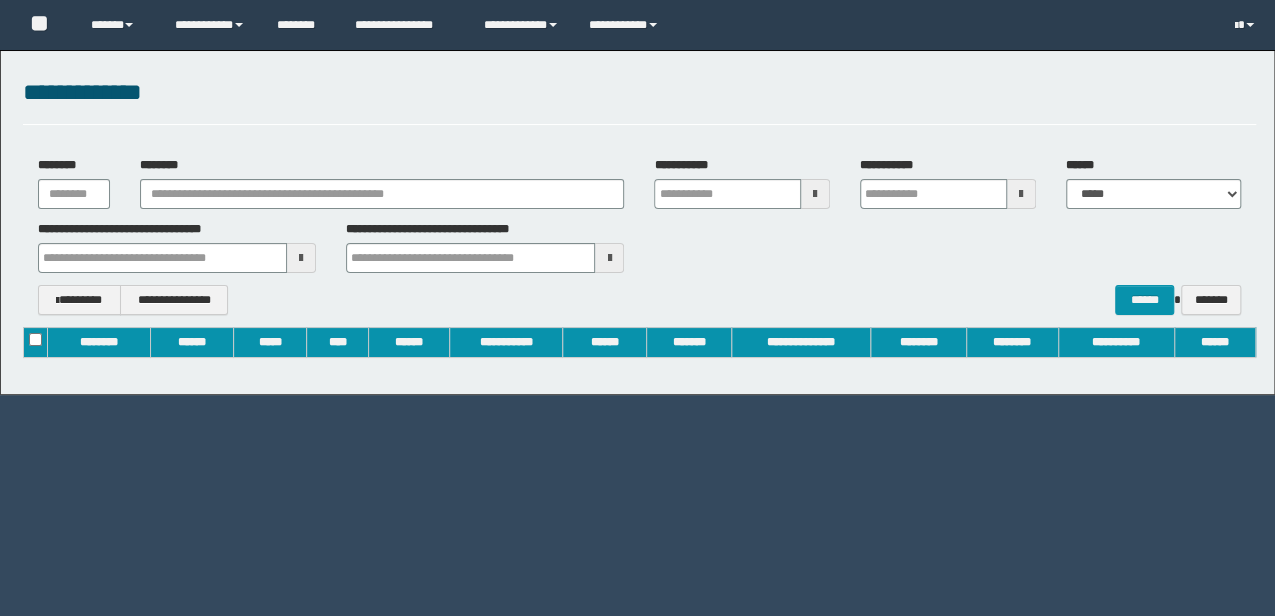type on "**********" 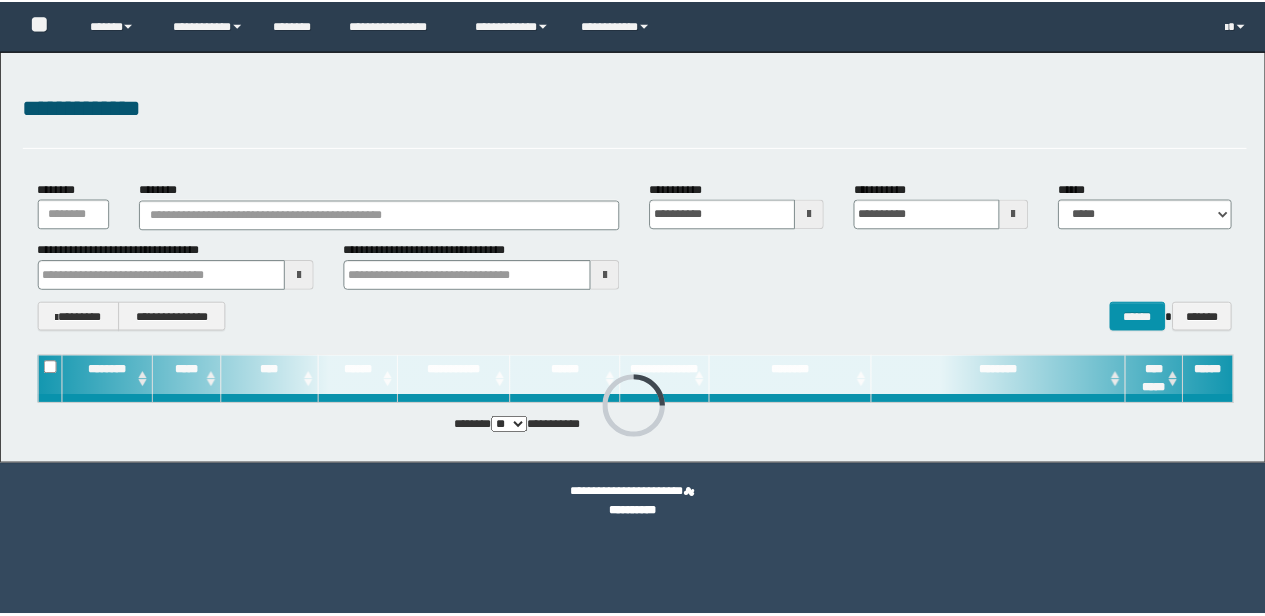 scroll, scrollTop: 0, scrollLeft: 0, axis: both 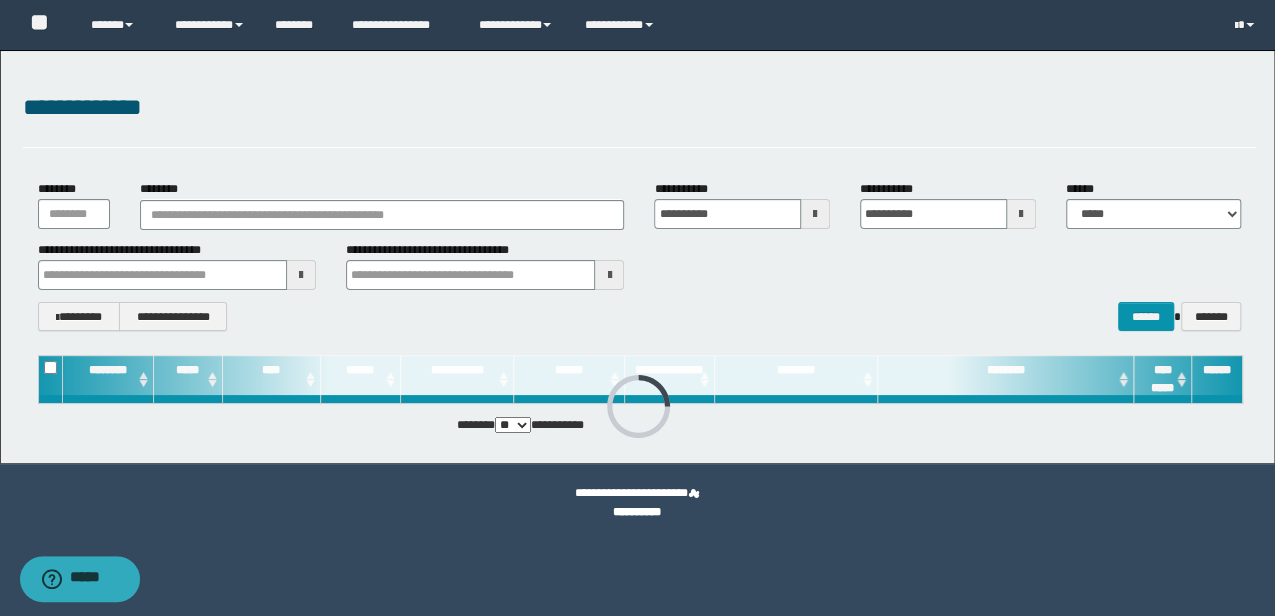 type 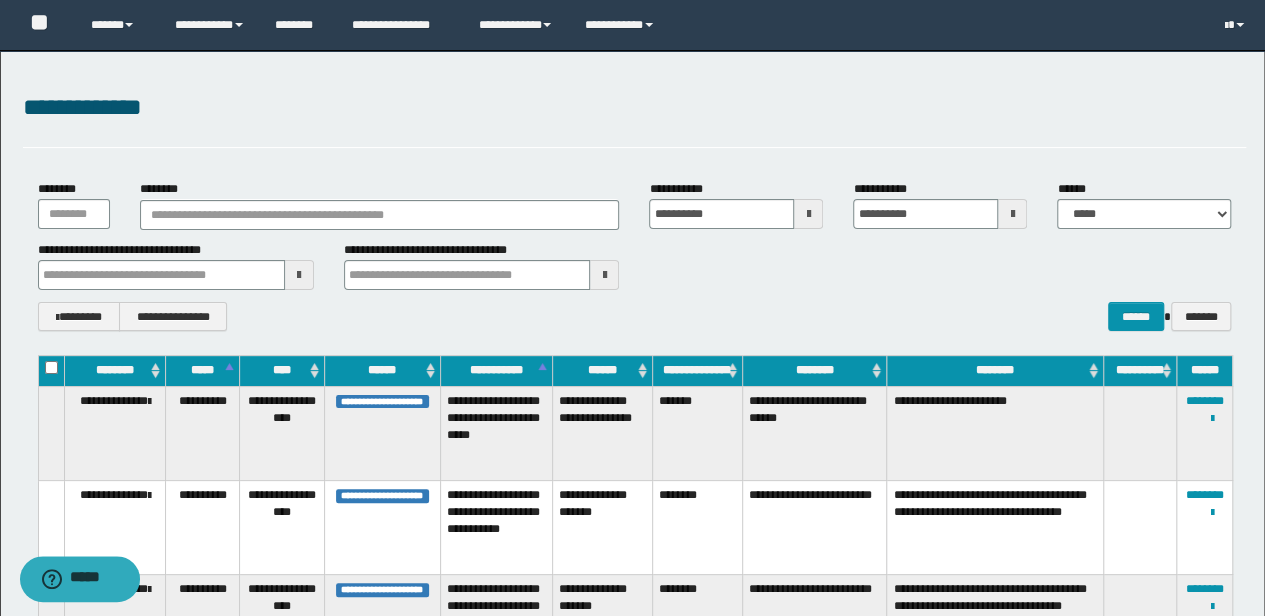 type 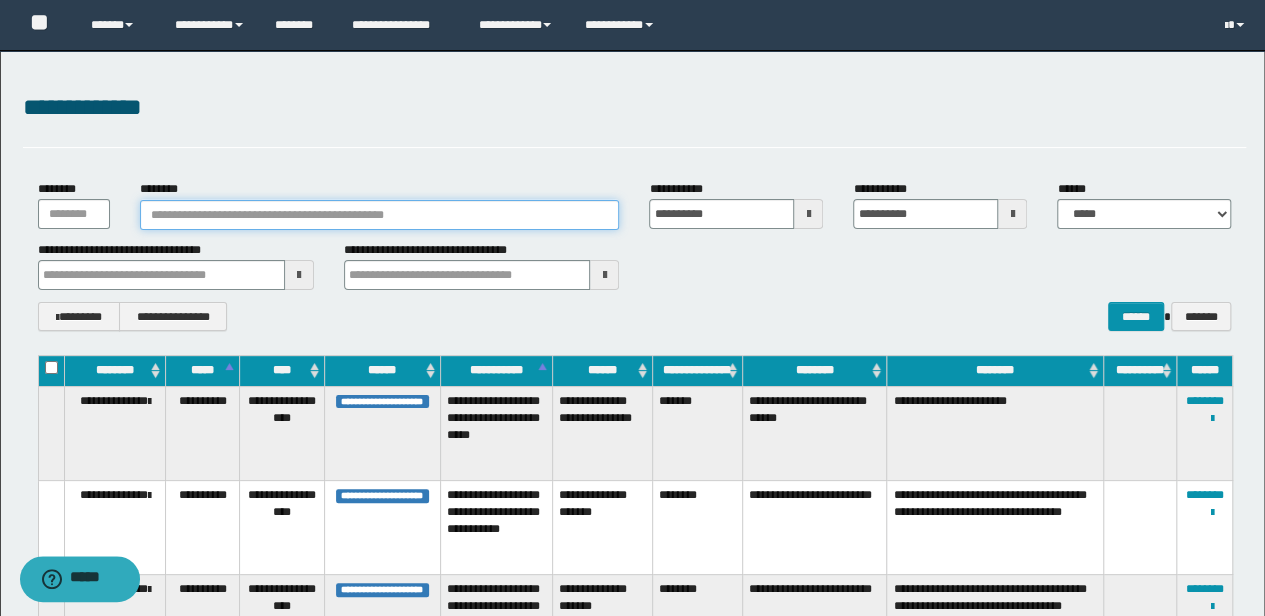 click on "********" at bounding box center (380, 215) 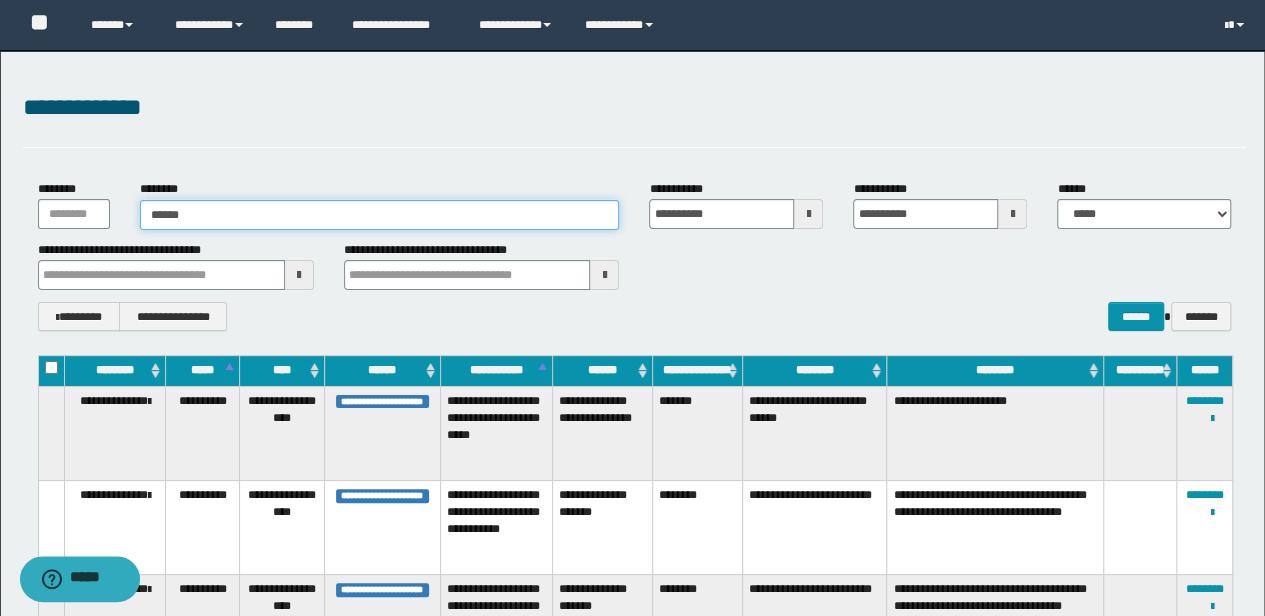 type on "******" 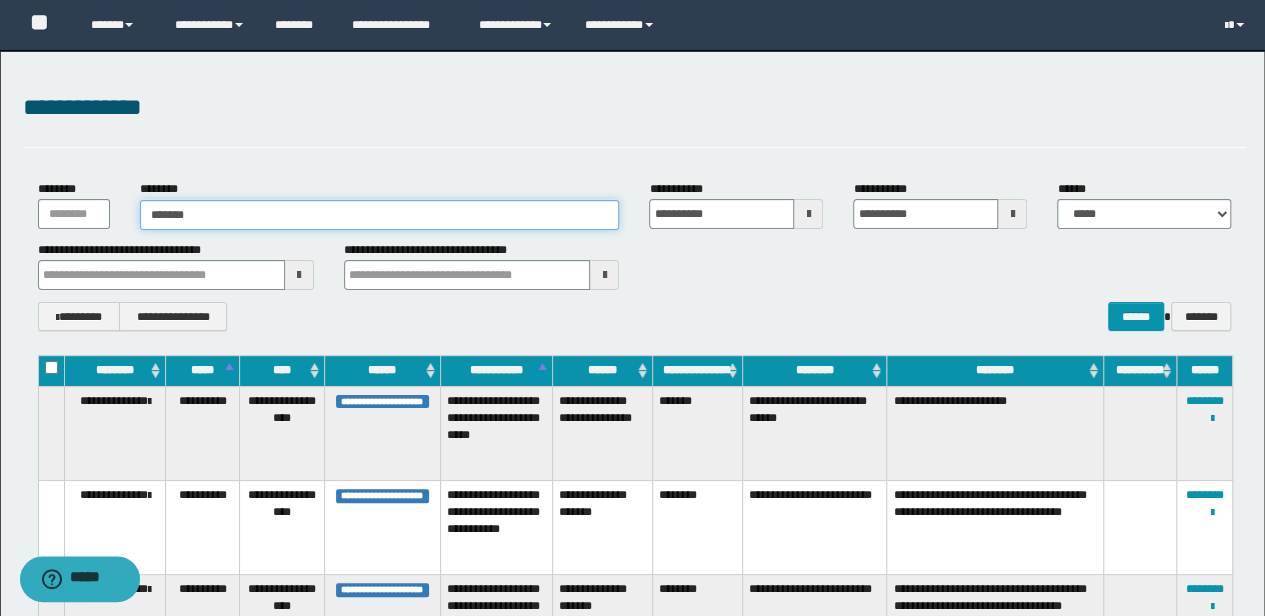 type on "******" 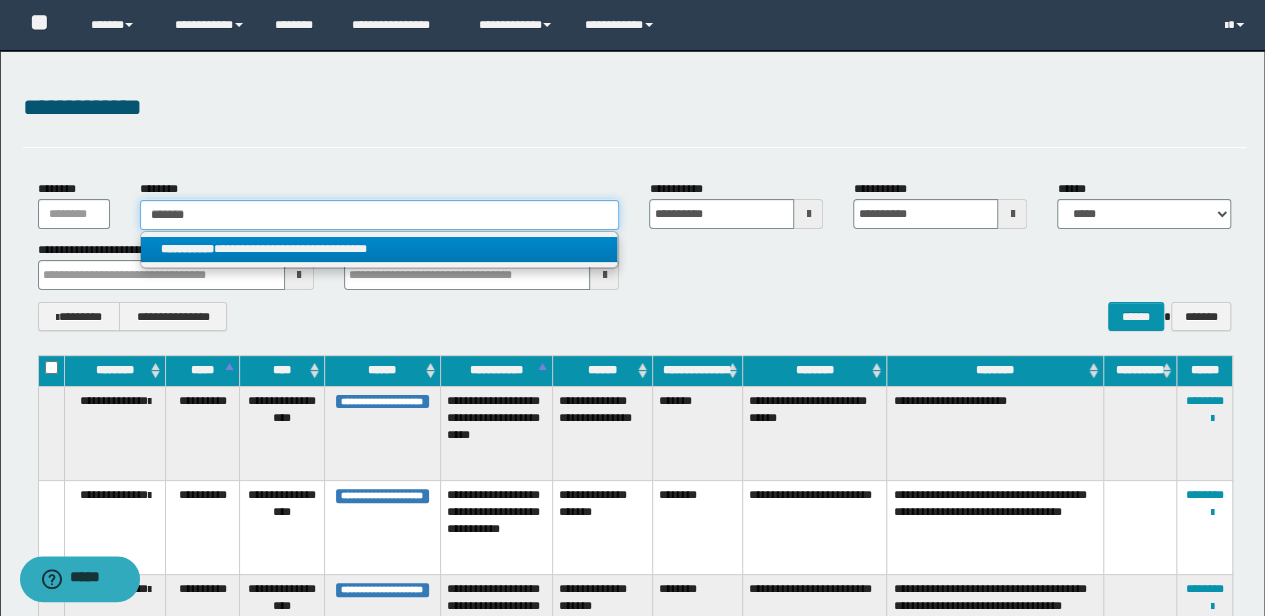 type on "******" 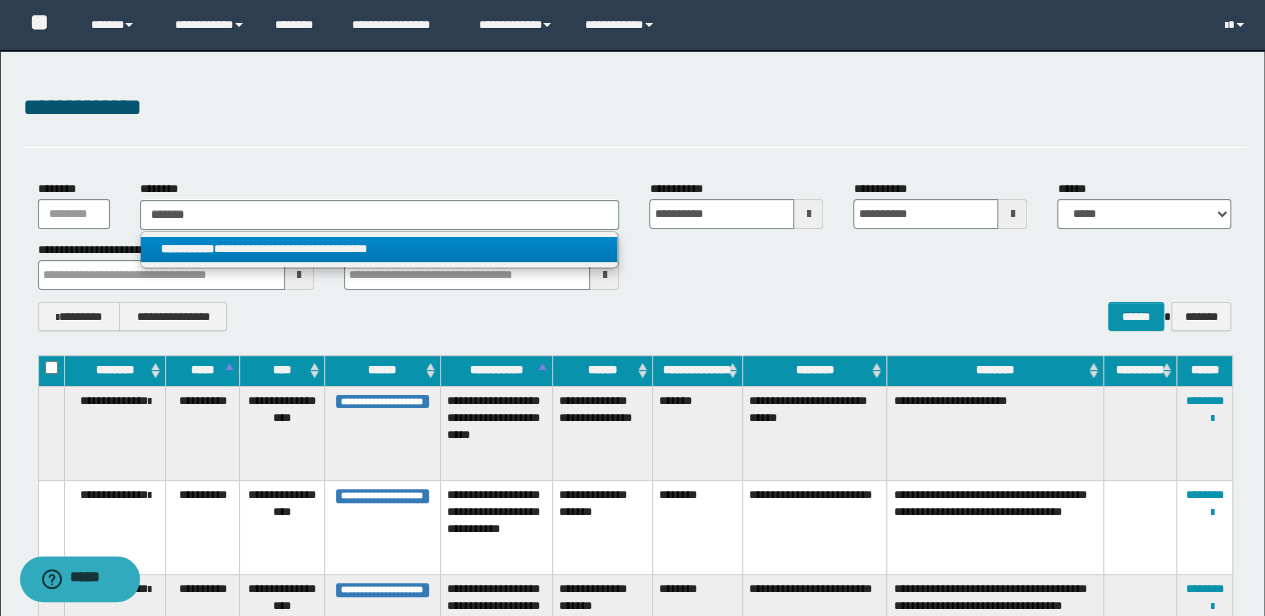 click on "**********" at bounding box center [379, 249] 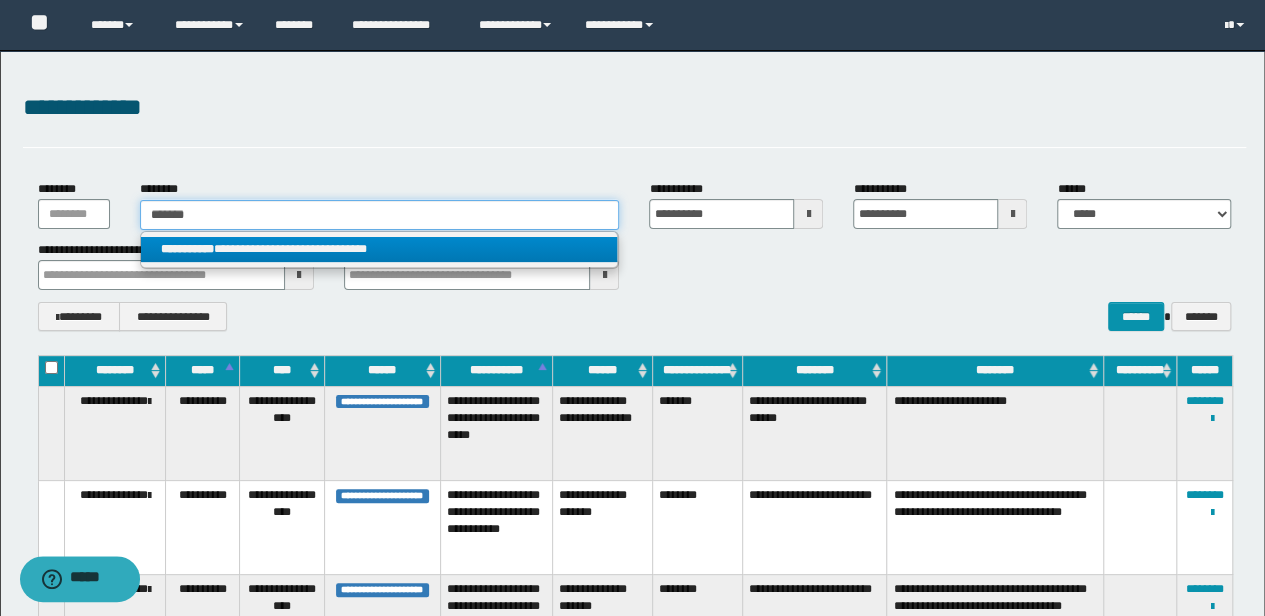 type 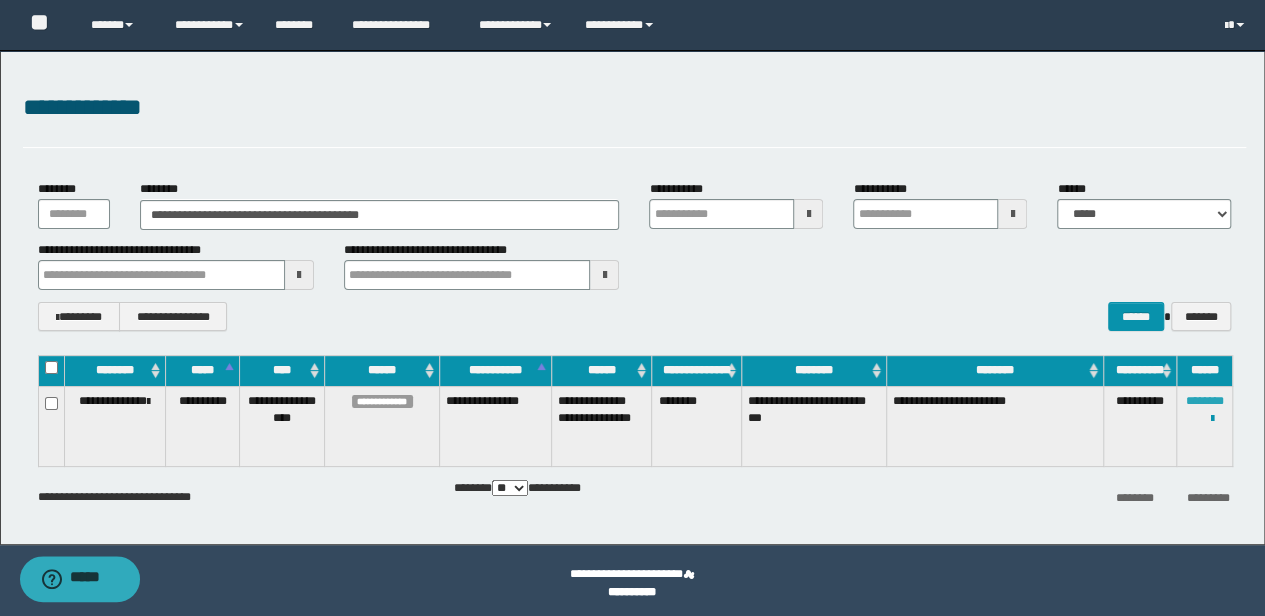 click on "********" at bounding box center (1205, 401) 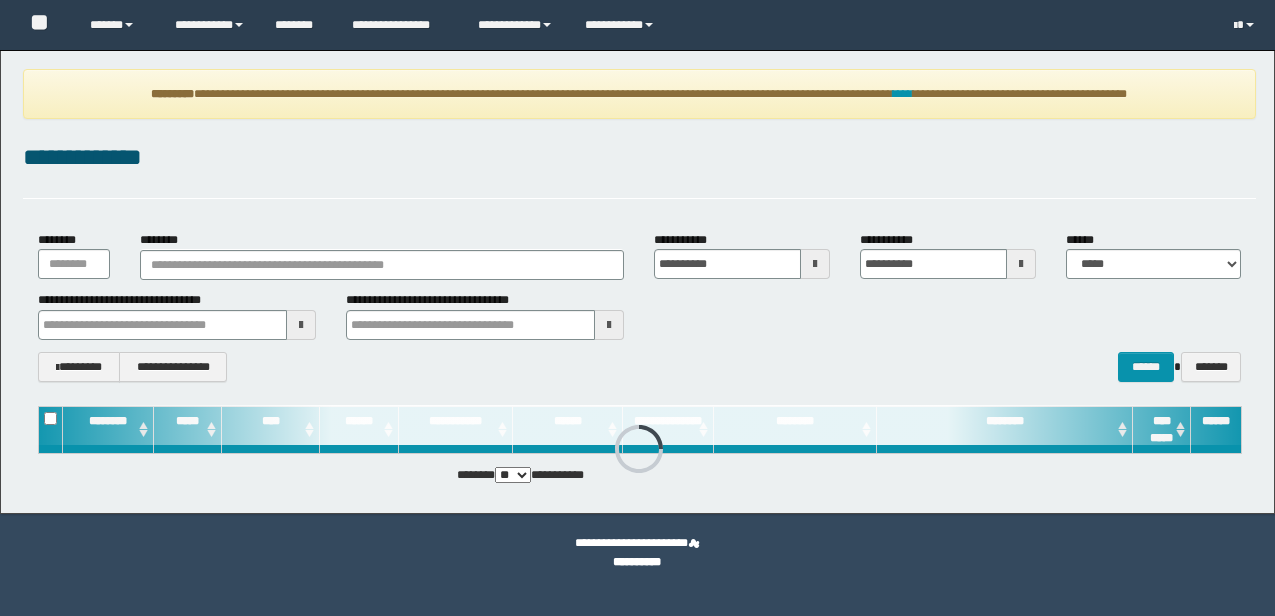 scroll, scrollTop: 0, scrollLeft: 0, axis: both 